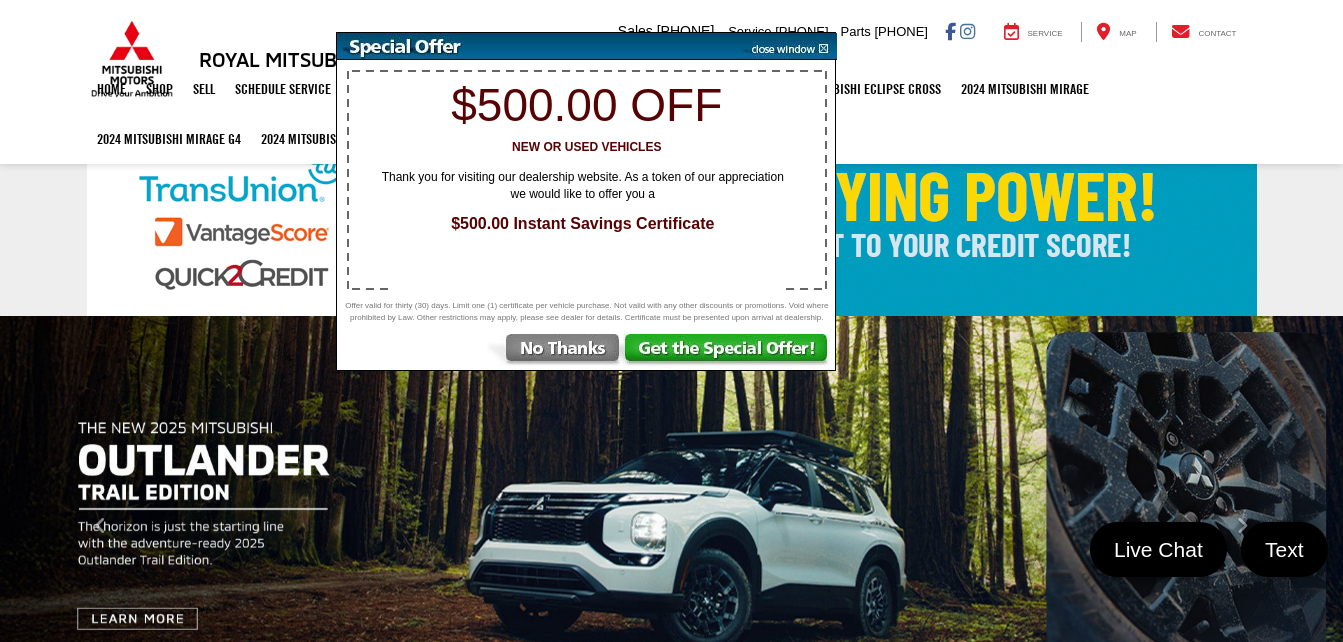scroll, scrollTop: 0, scrollLeft: 0, axis: both 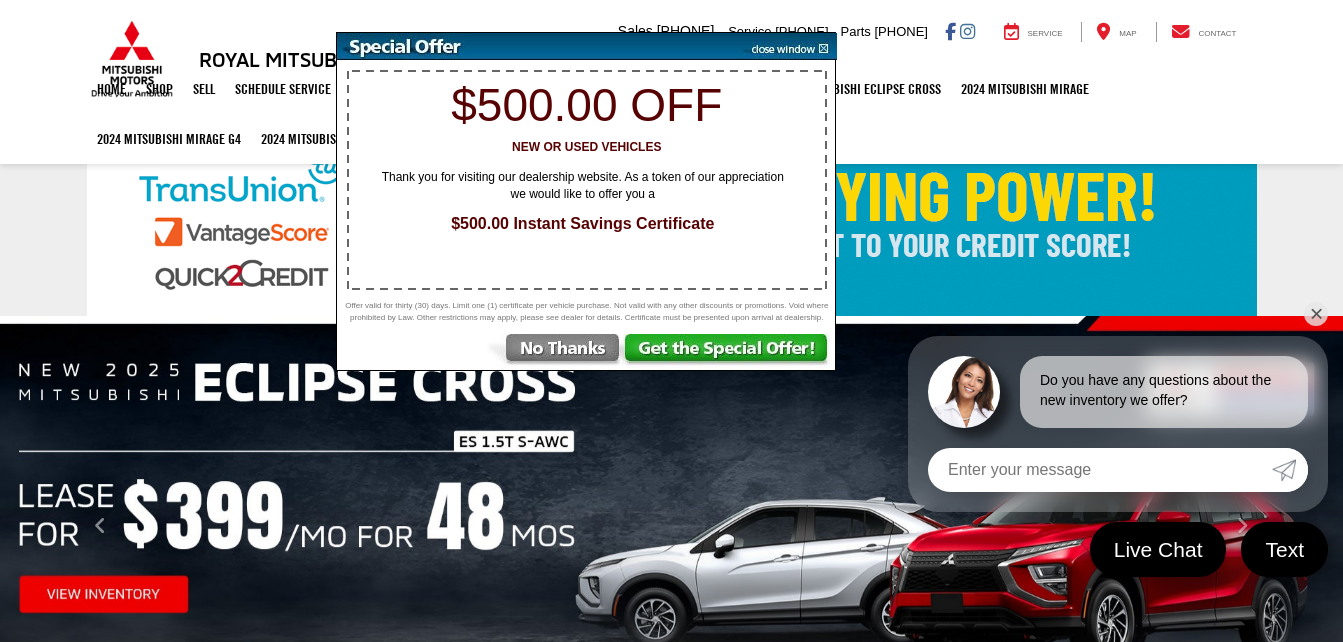 click at bounding box center [786, 46] 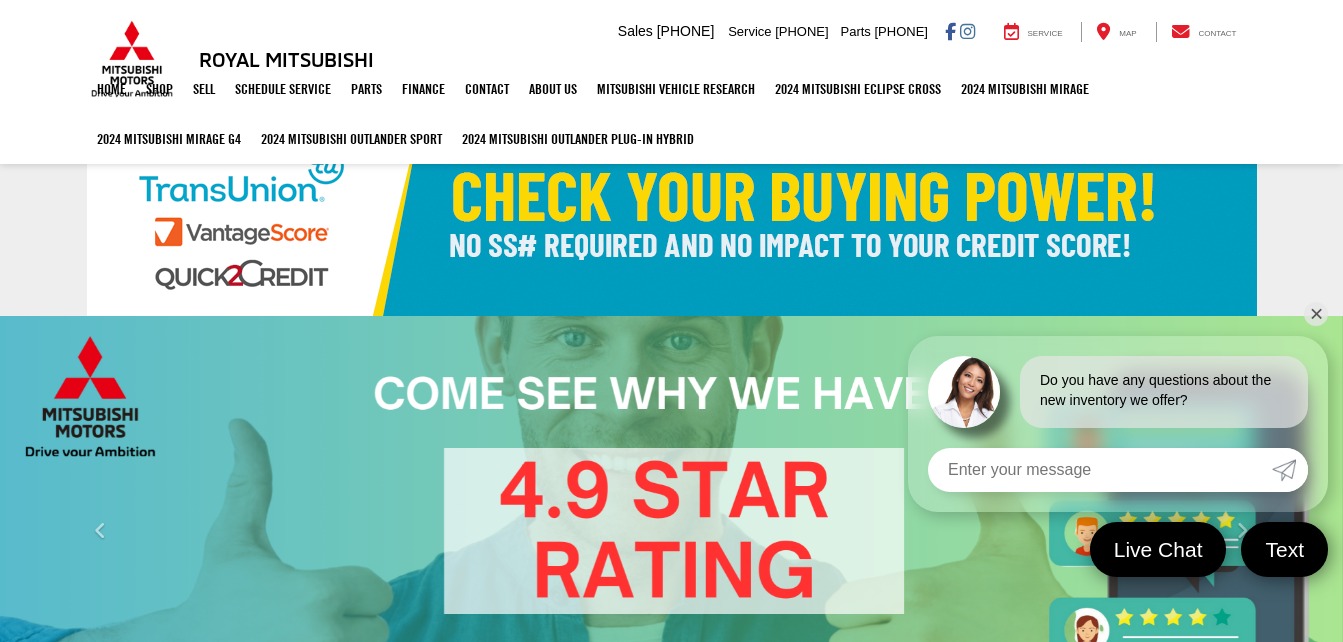 click on "✕" at bounding box center [1316, 314] 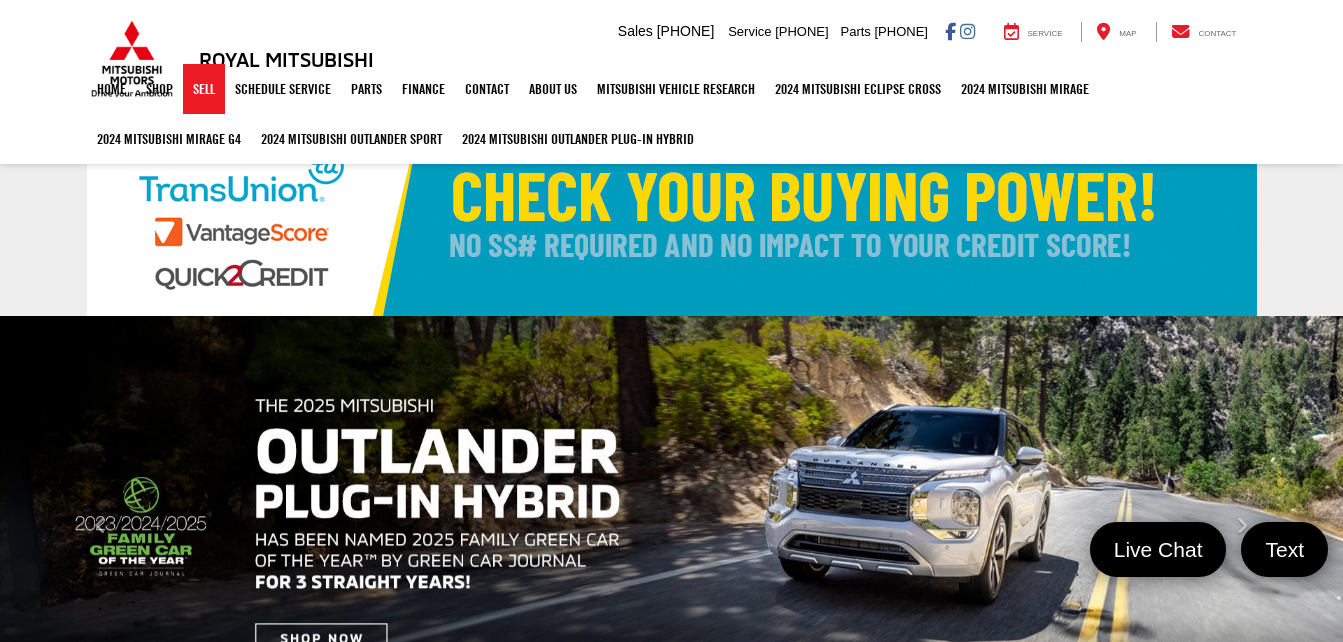 click on "Sell" at bounding box center (204, 89) 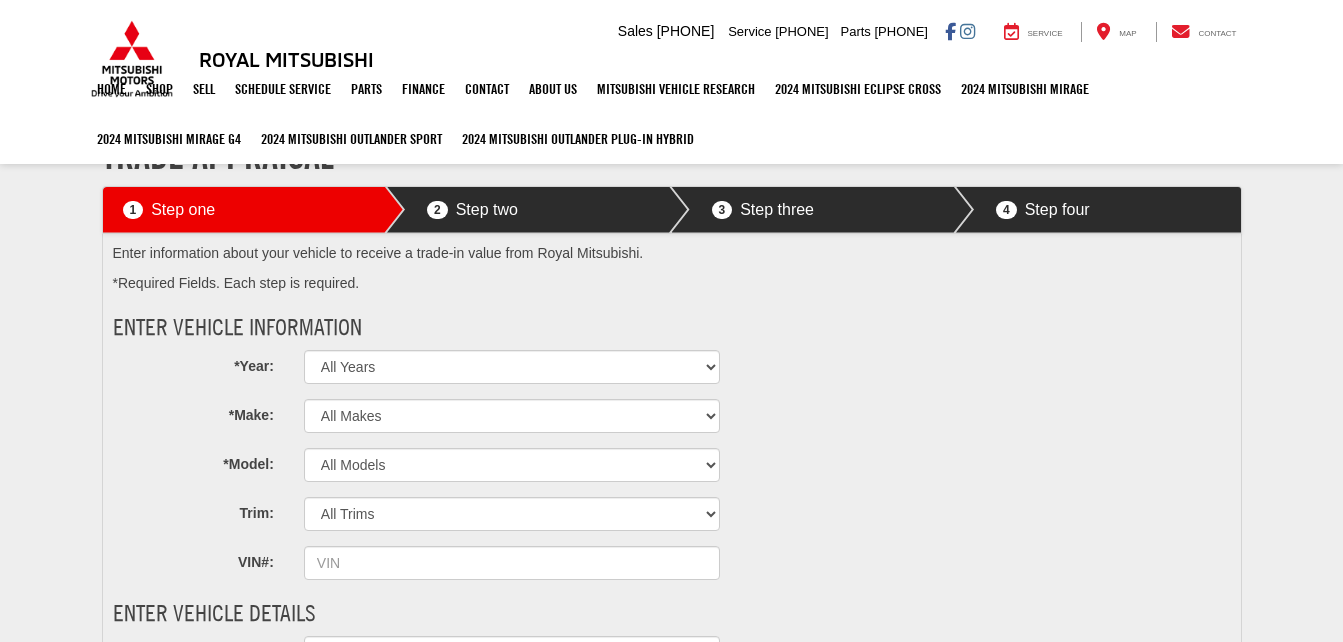 scroll, scrollTop: 0, scrollLeft: 0, axis: both 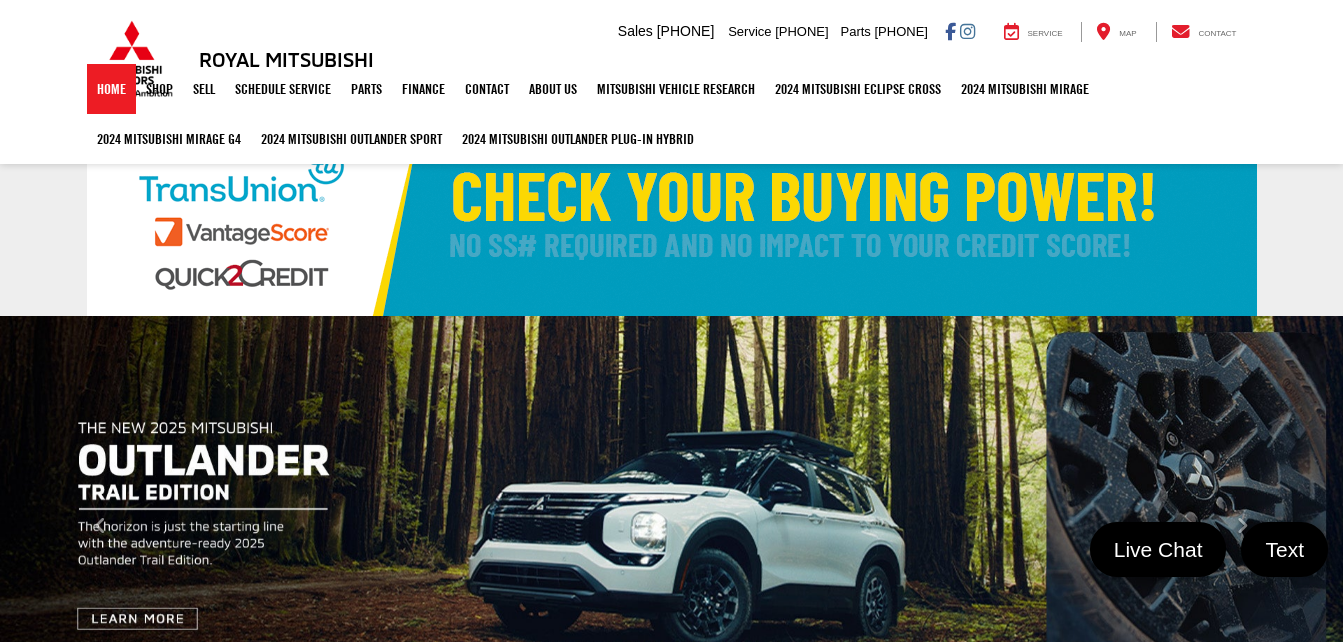 click on "Home" at bounding box center [111, 89] 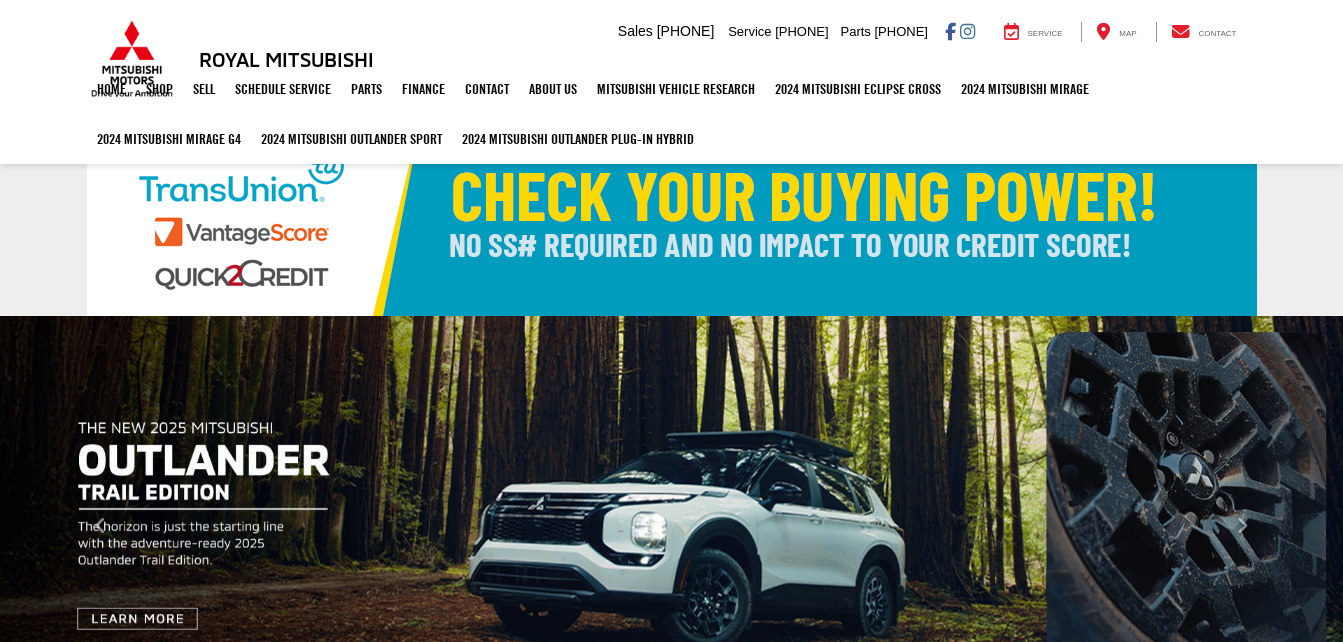 scroll, scrollTop: 0, scrollLeft: 0, axis: both 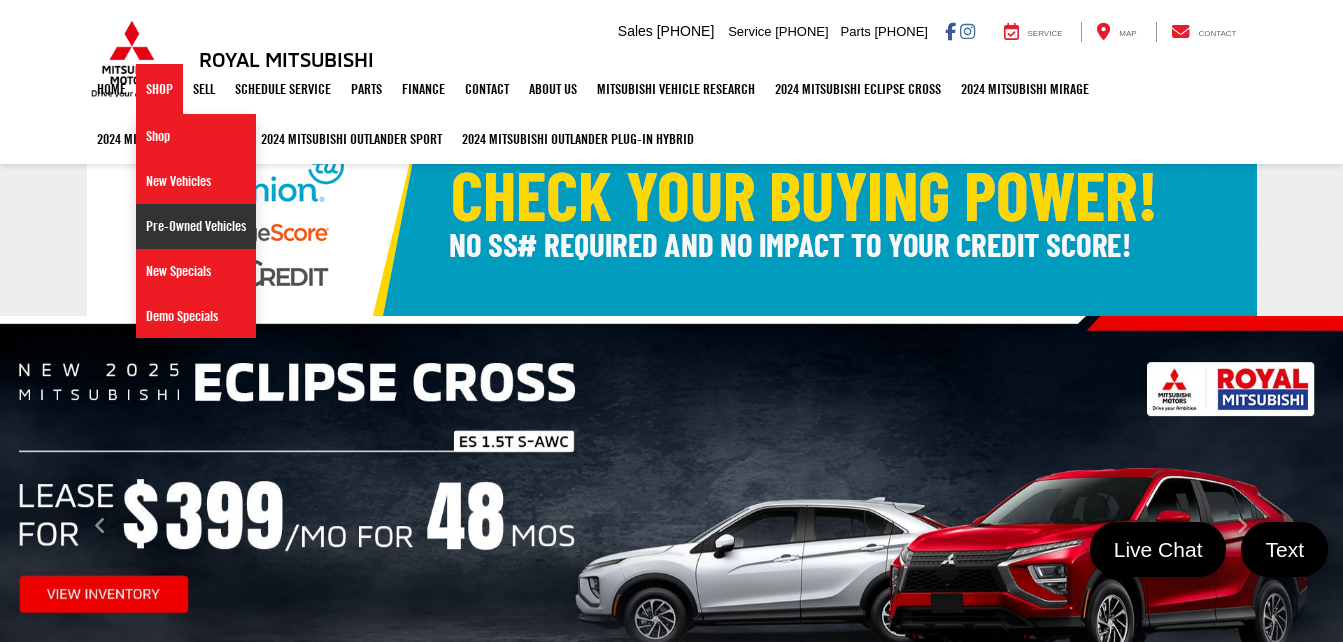click on "Pre-Owned Vehicles" at bounding box center (196, 226) 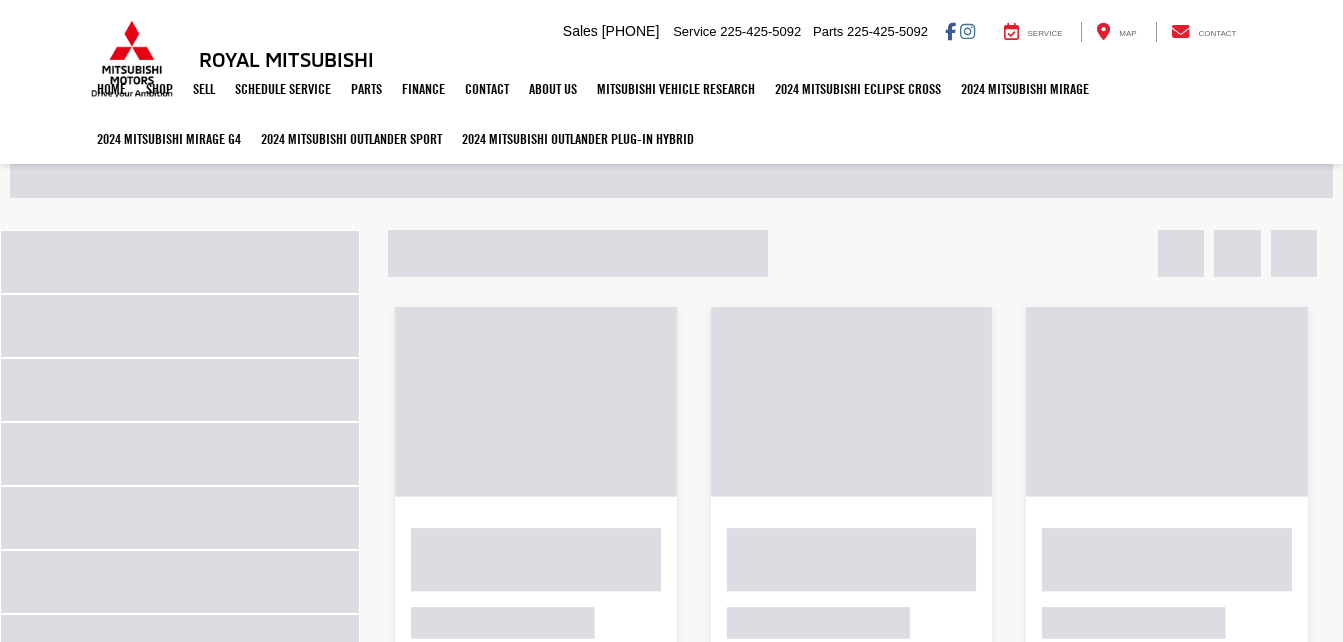 scroll, scrollTop: 0, scrollLeft: 0, axis: both 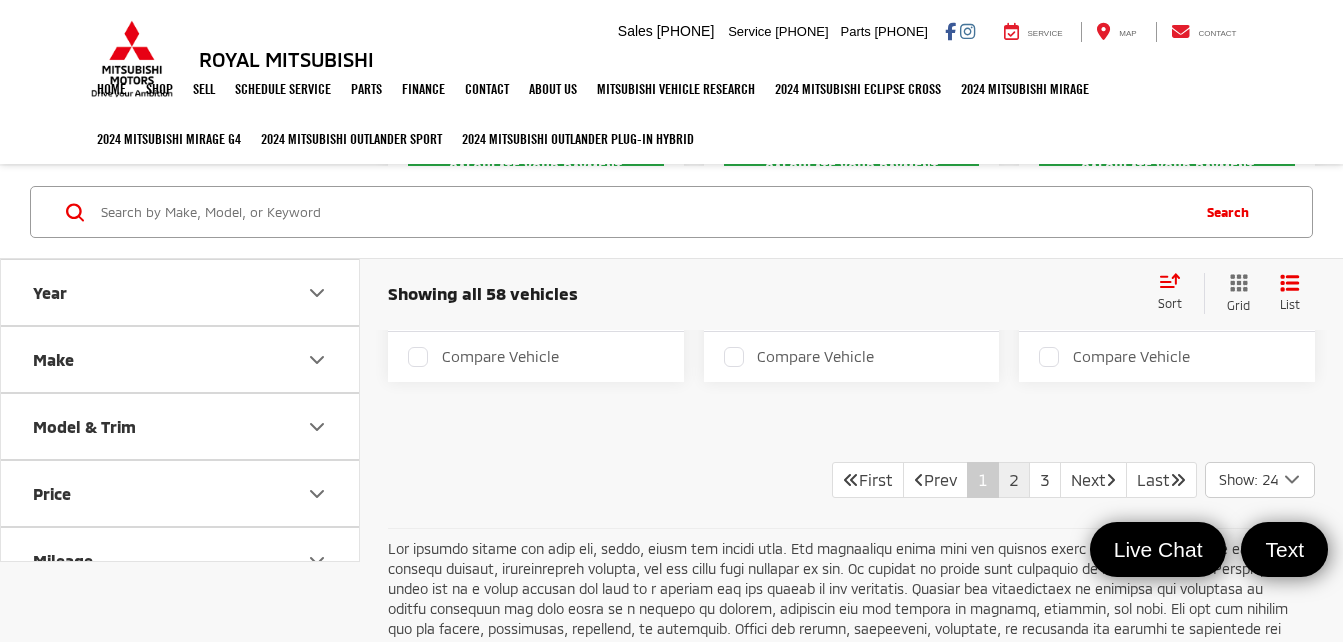 click on "2" at bounding box center [1014, 480] 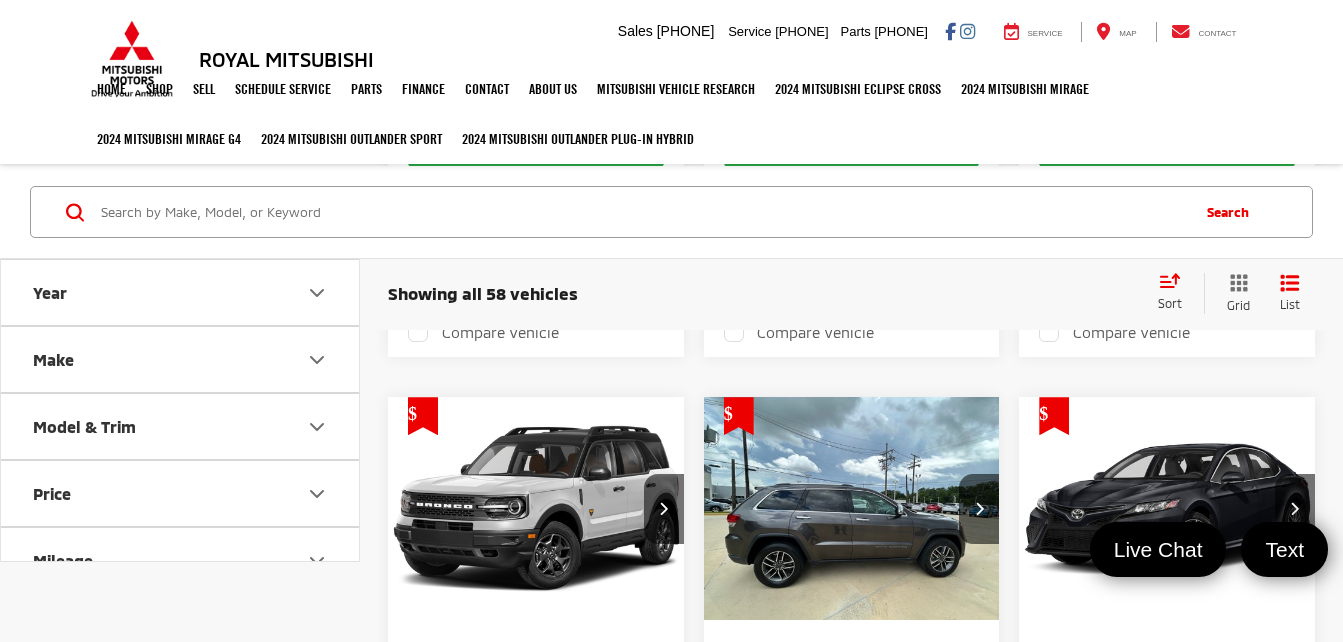 scroll, scrollTop: 3360, scrollLeft: 0, axis: vertical 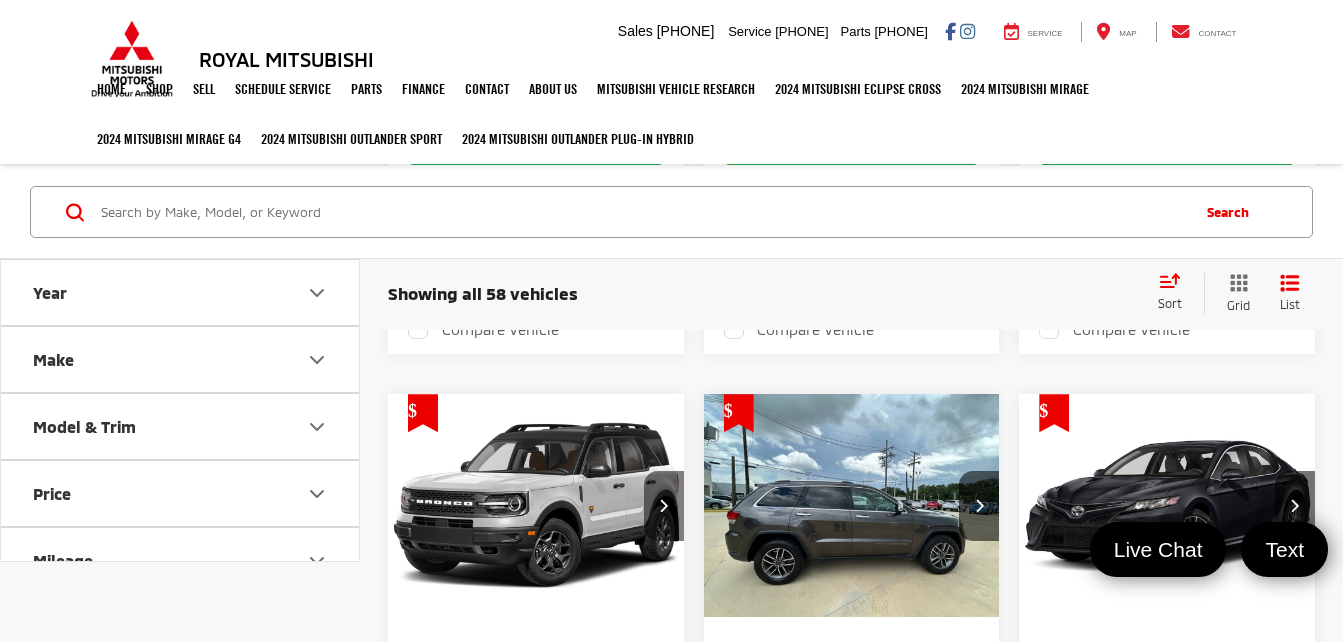 click at bounding box center [664, 506] 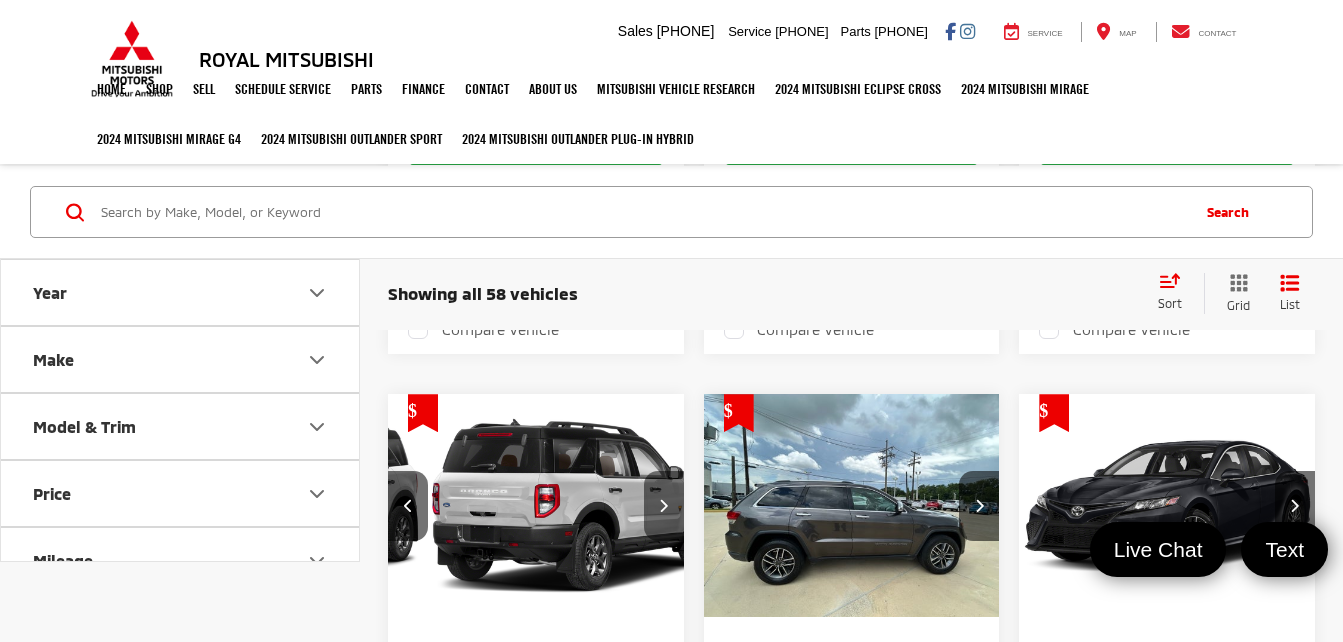 scroll, scrollTop: 0, scrollLeft: 299, axis: horizontal 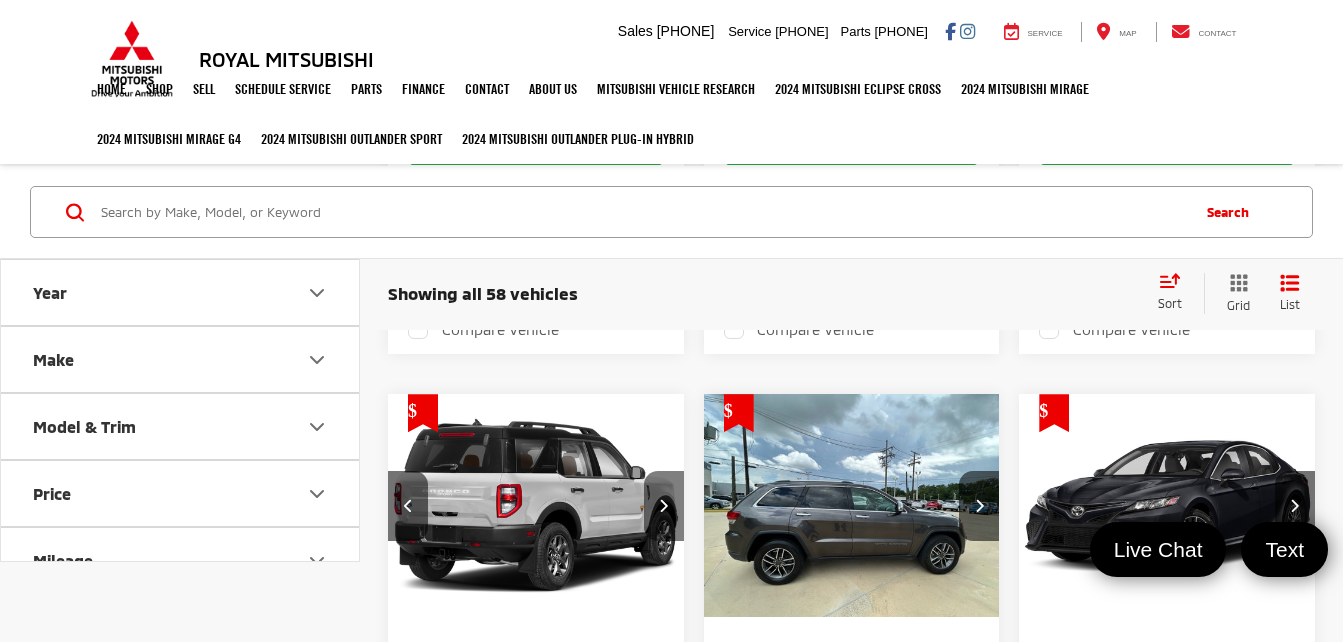 click at bounding box center (663, 505) 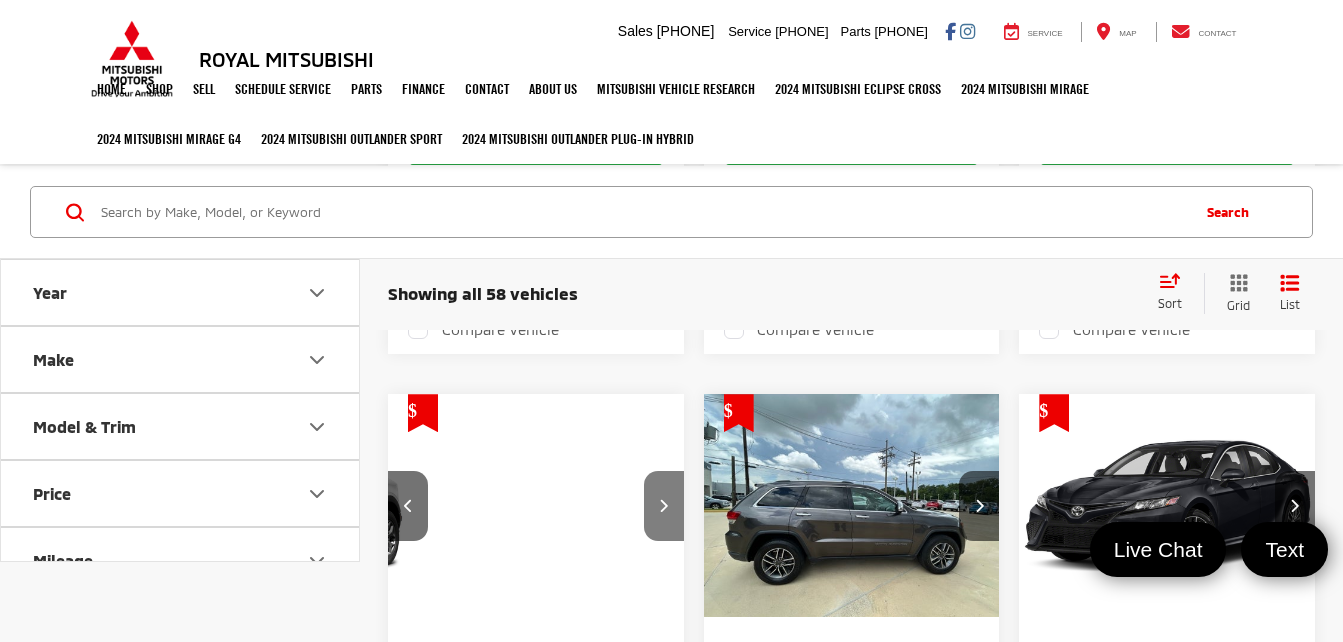scroll, scrollTop: 0, scrollLeft: 597, axis: horizontal 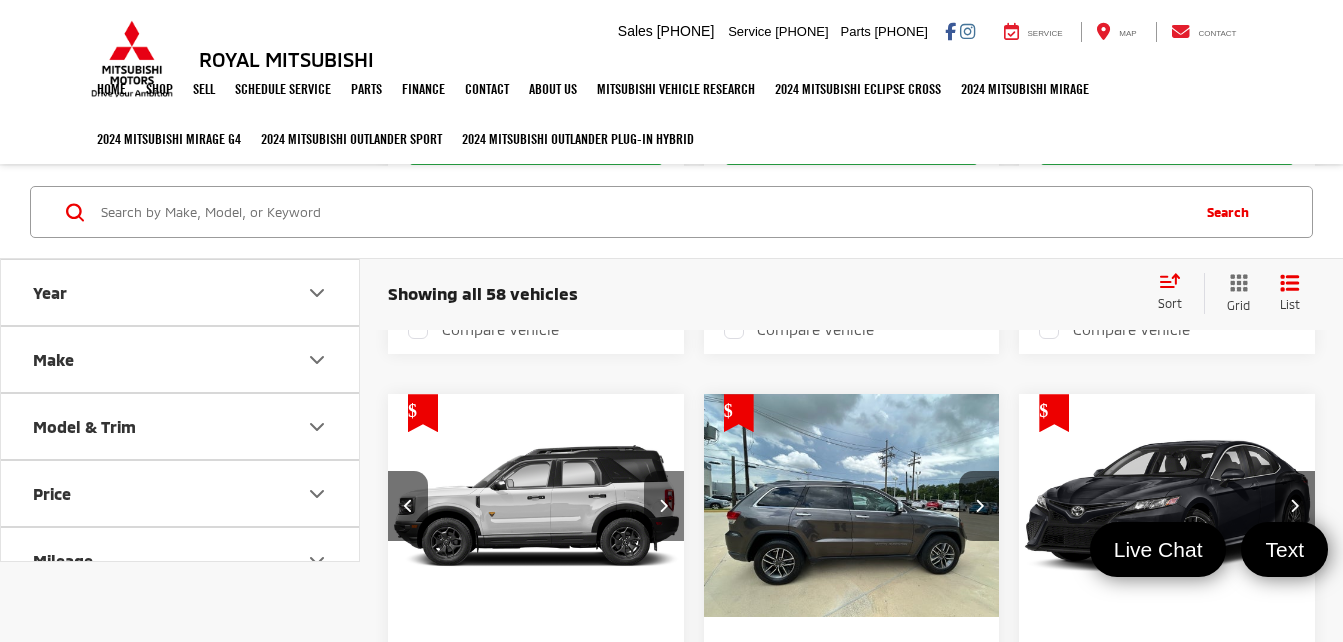 click at bounding box center [663, 505] 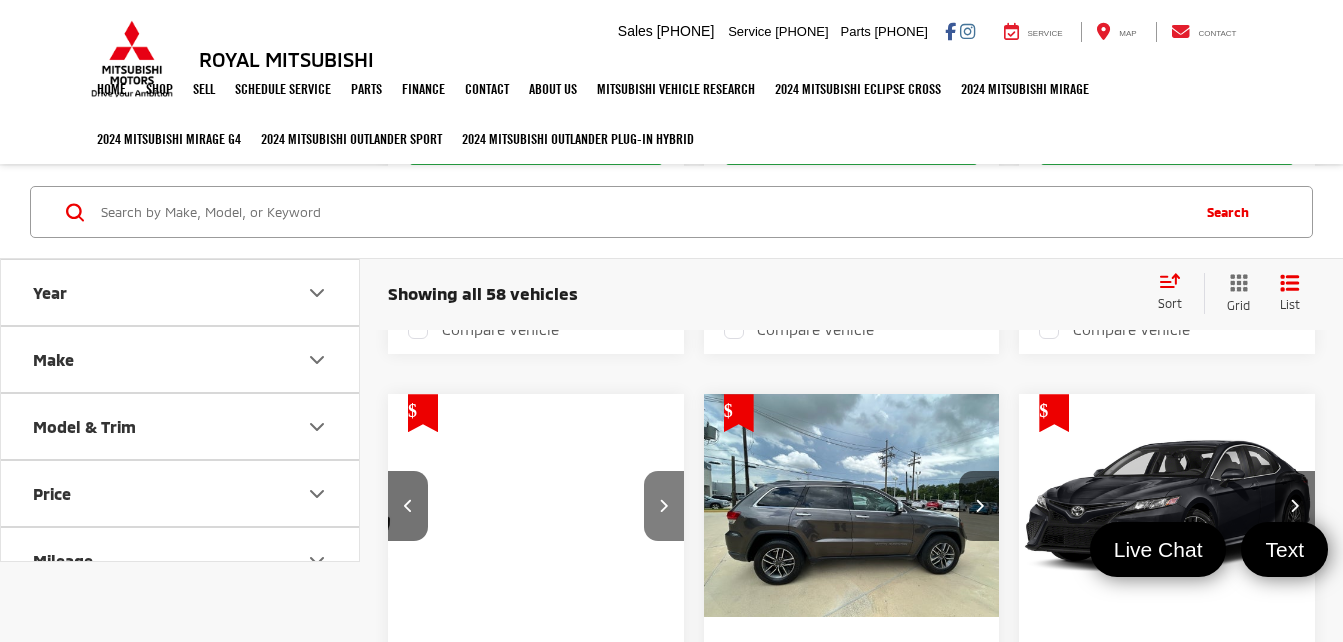 scroll, scrollTop: 0, scrollLeft: 896, axis: horizontal 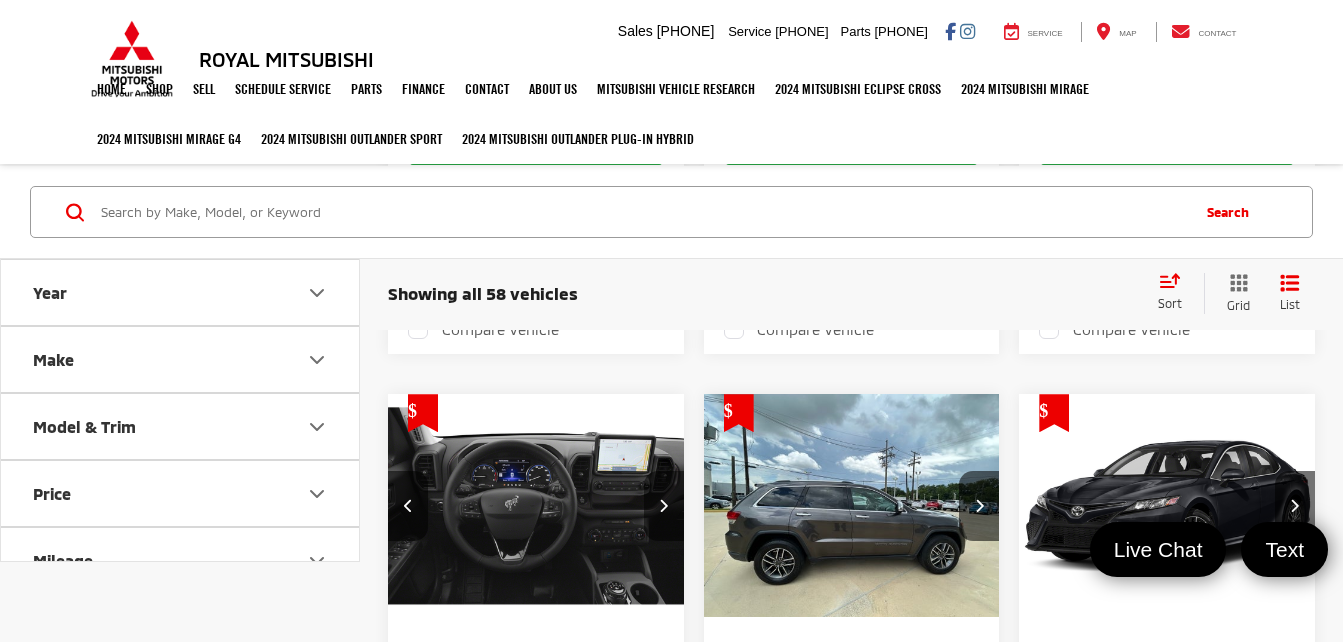 click at bounding box center (663, 505) 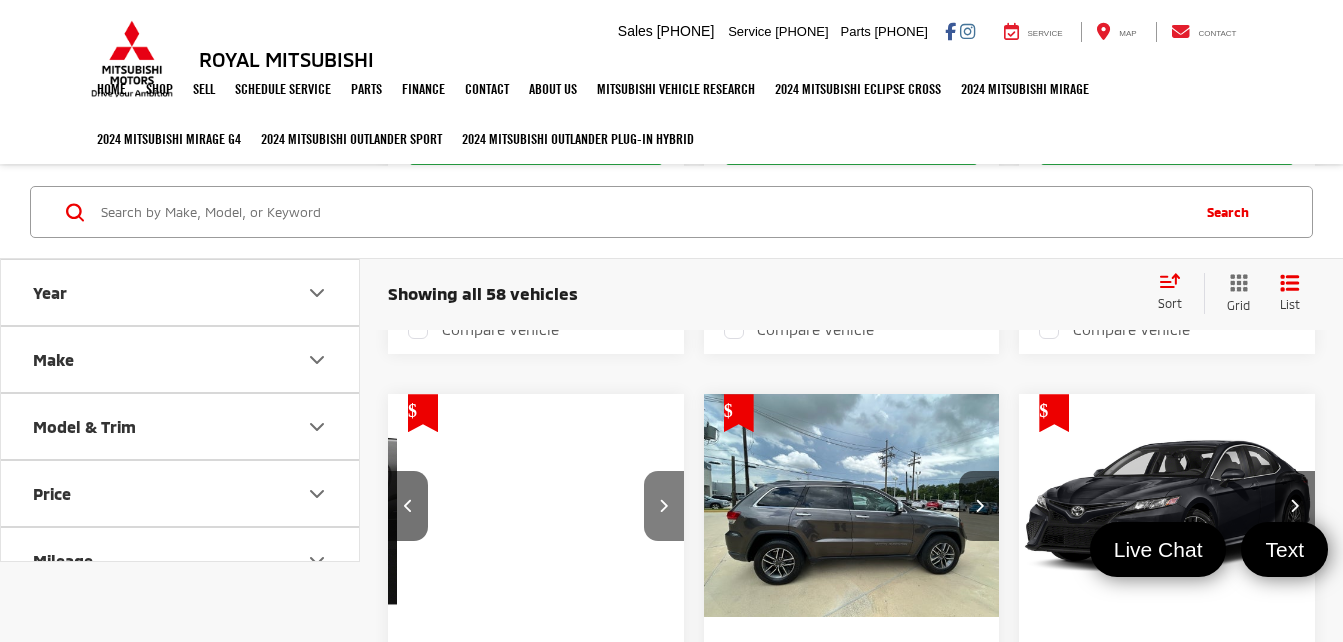scroll, scrollTop: 0, scrollLeft: 1195, axis: horizontal 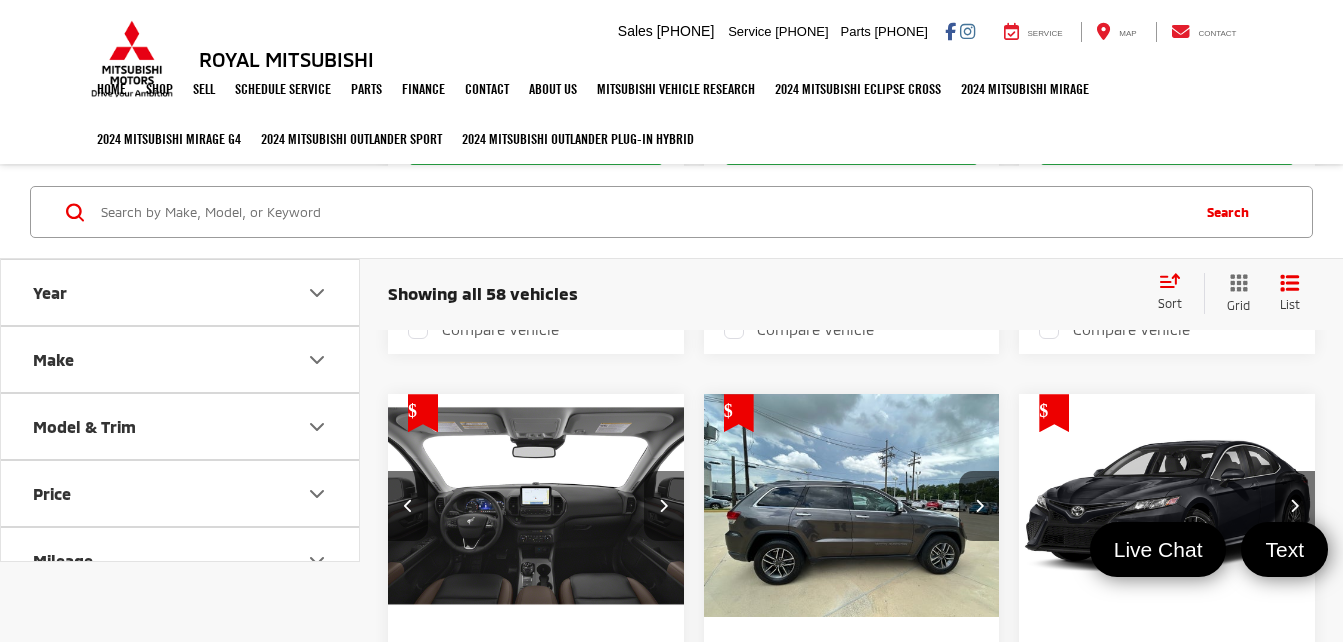 click at bounding box center (663, 505) 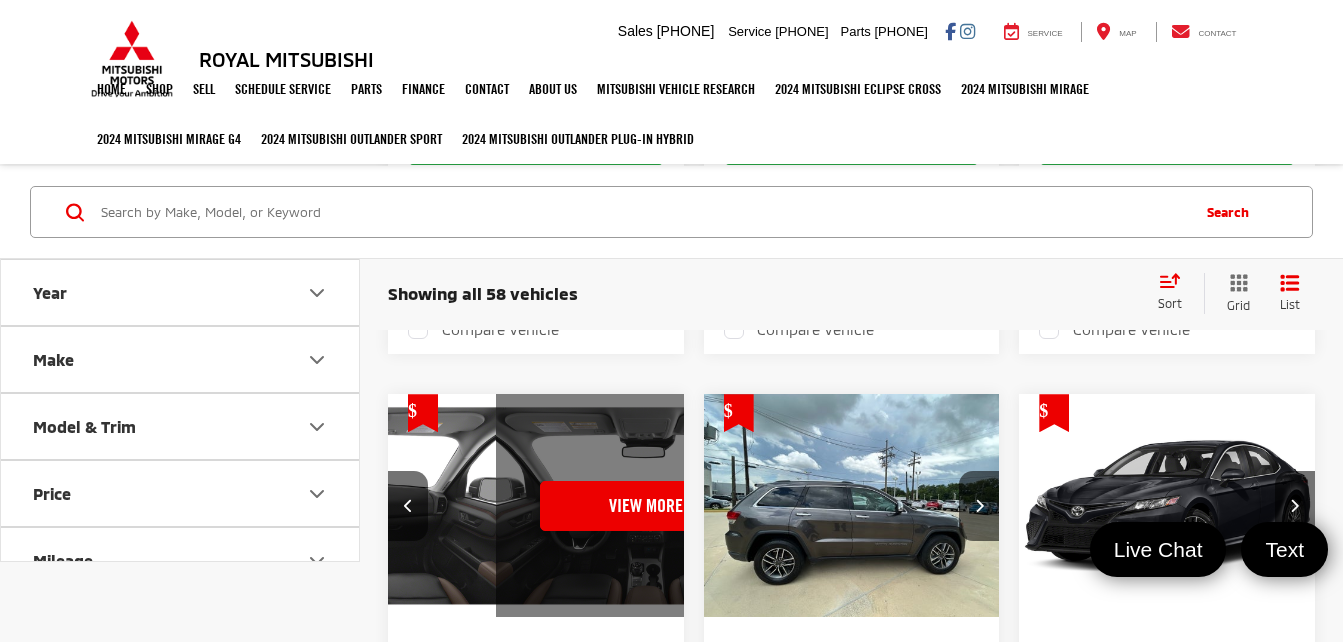 scroll, scrollTop: 0, scrollLeft: 1493, axis: horizontal 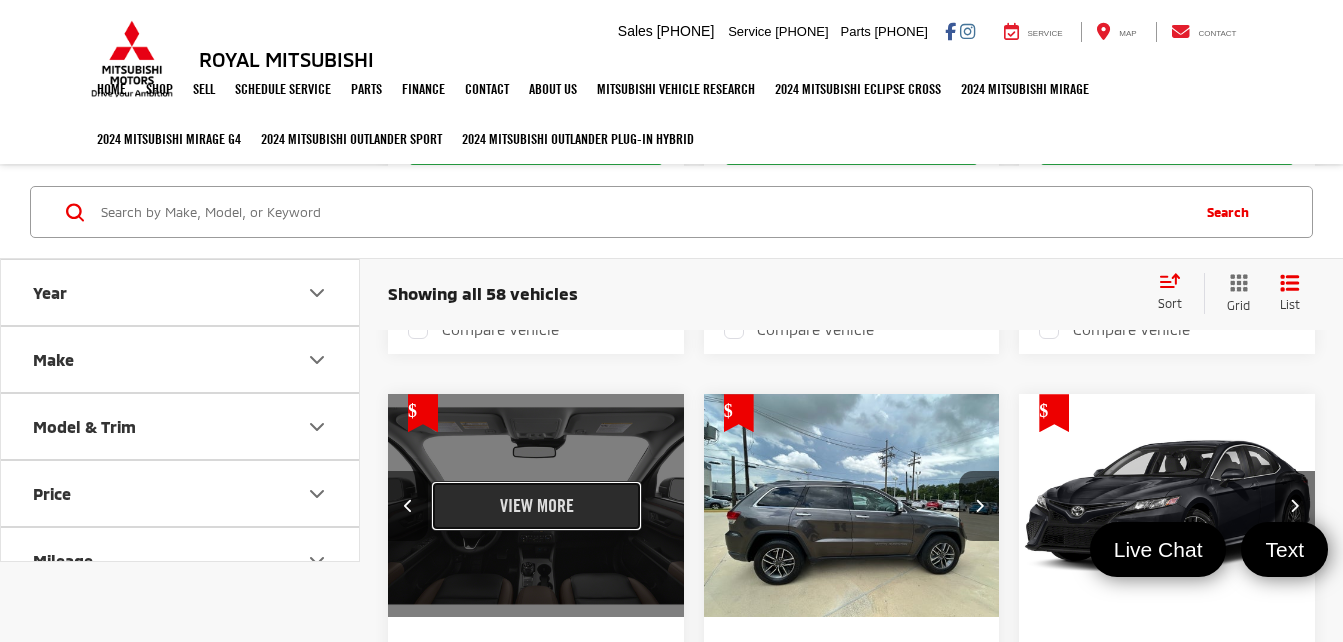 click on "View More" at bounding box center (536, 506) 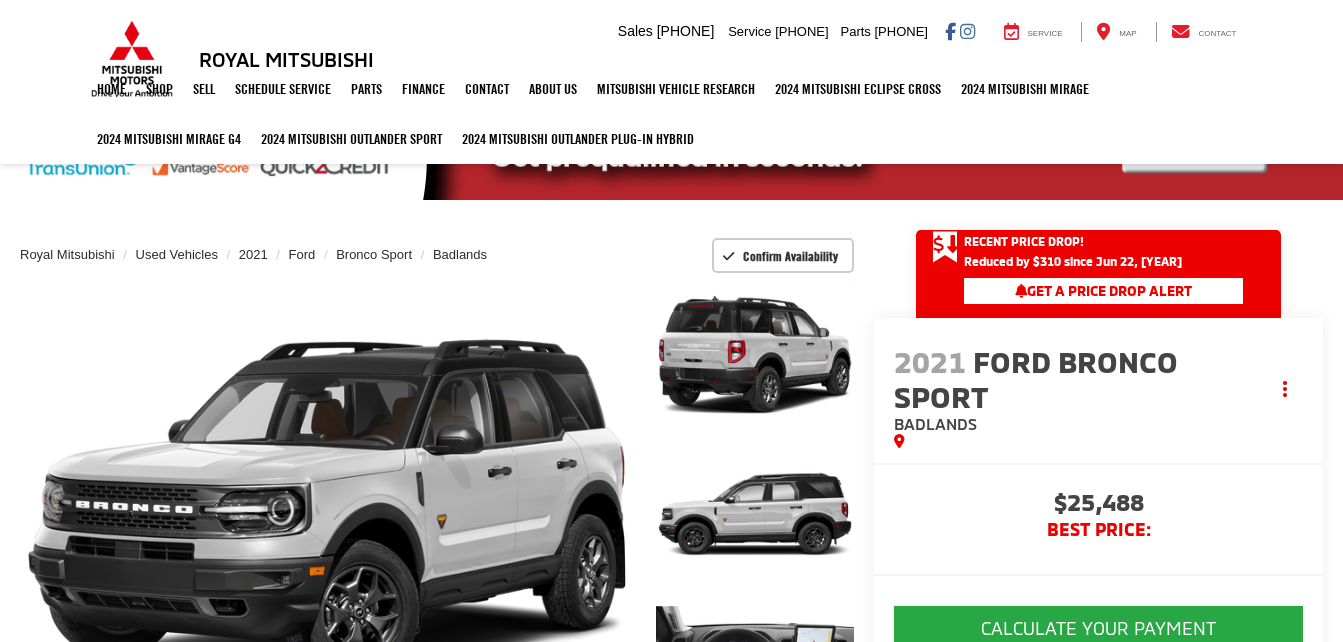 scroll, scrollTop: 0, scrollLeft: 0, axis: both 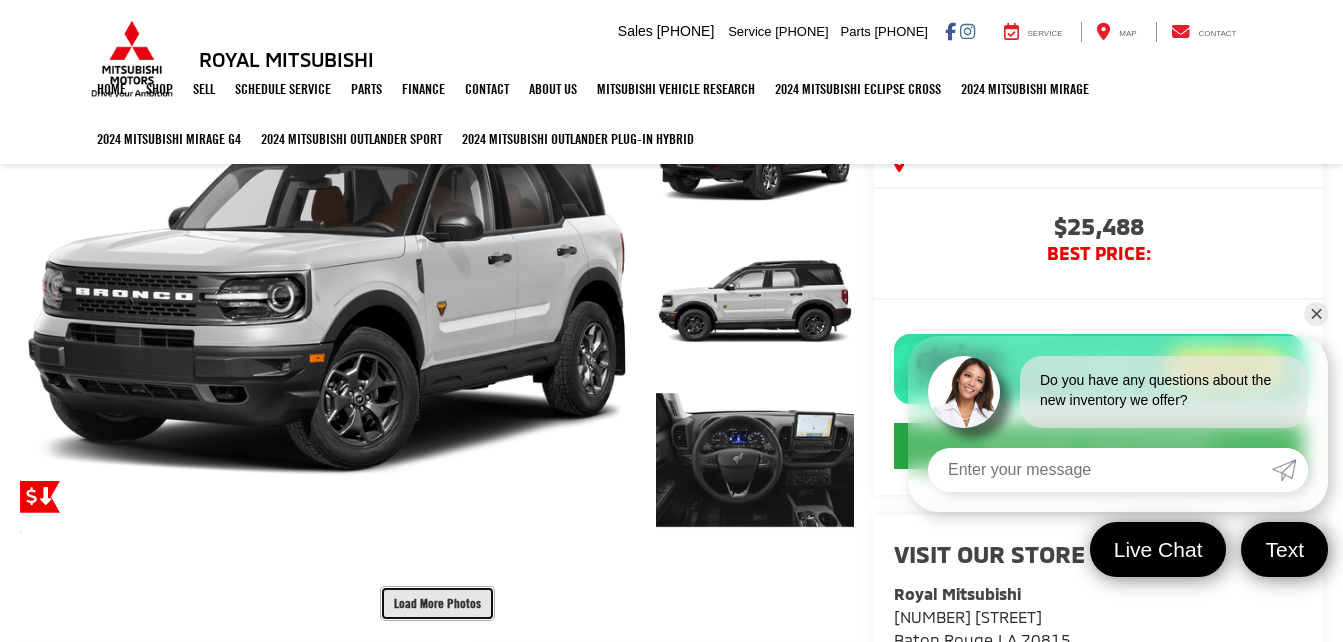 click on "Load More Photos" at bounding box center (437, 603) 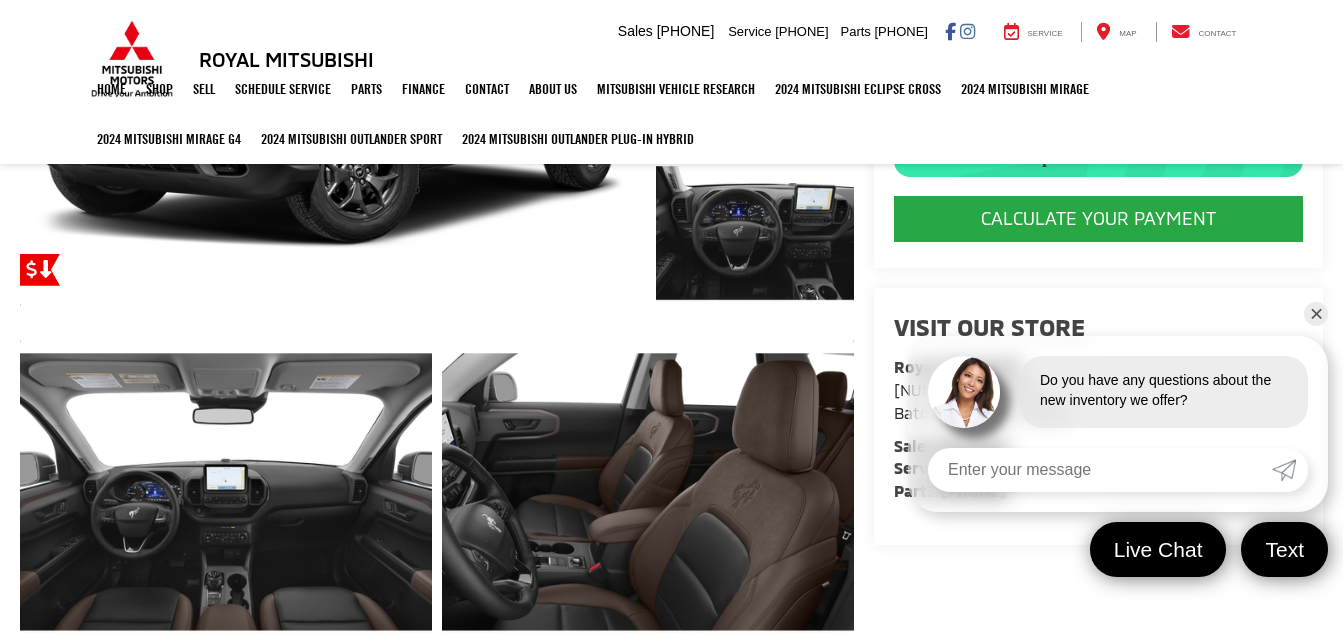 scroll, scrollTop: 467, scrollLeft: 0, axis: vertical 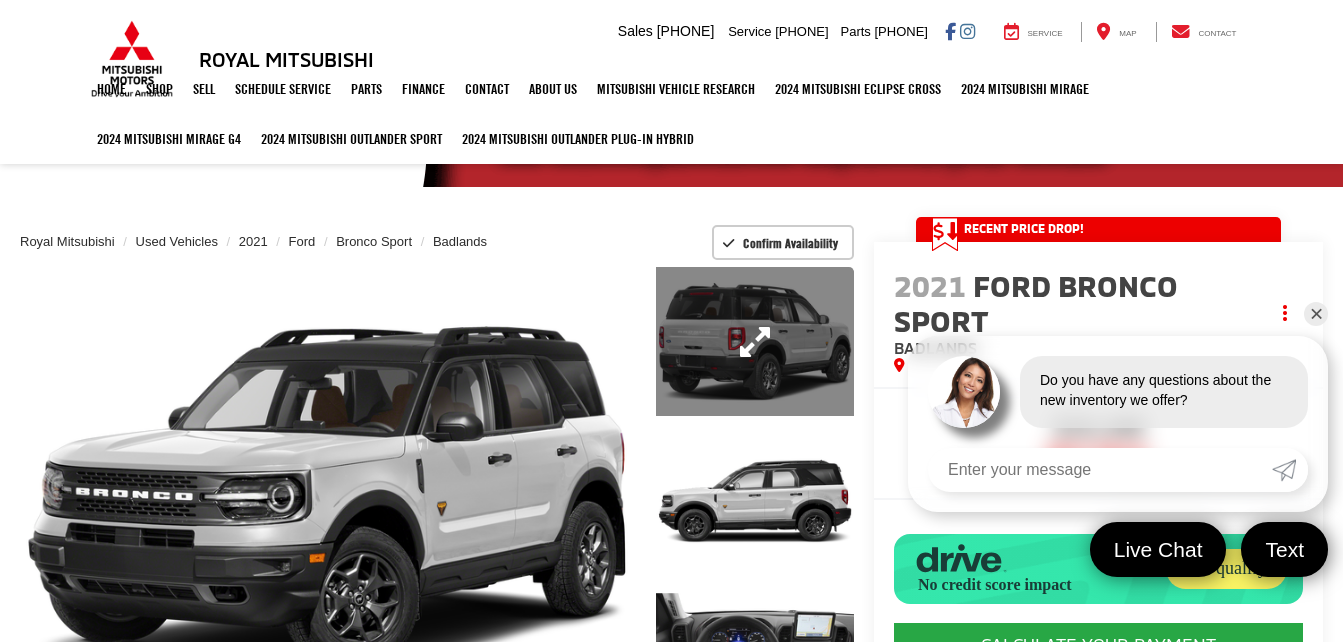 click at bounding box center (755, 341) 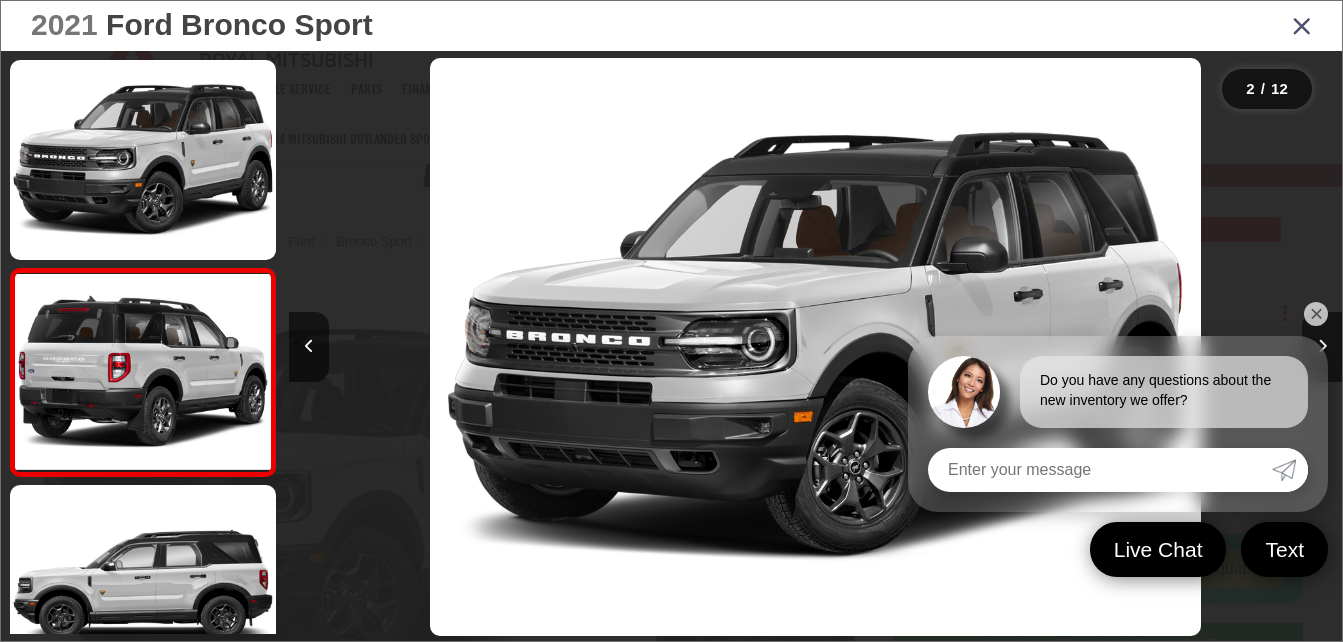 scroll, scrollTop: 0, scrollLeft: 404, axis: horizontal 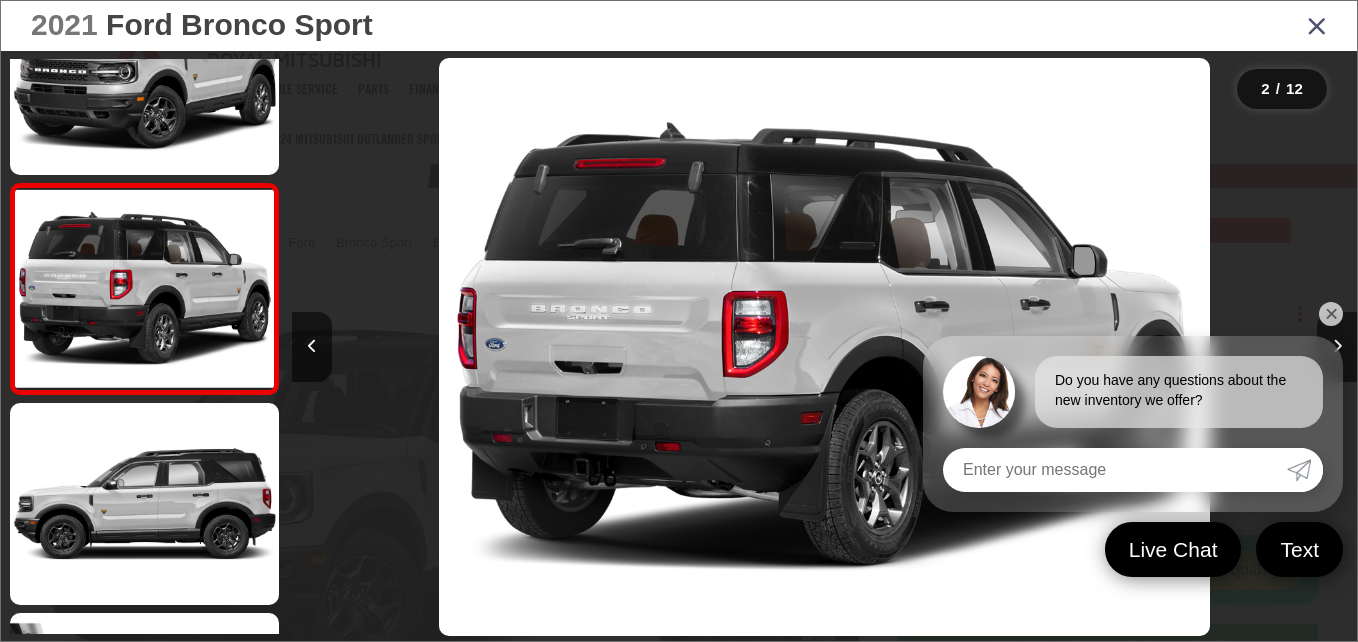 click at bounding box center (1317, 25) 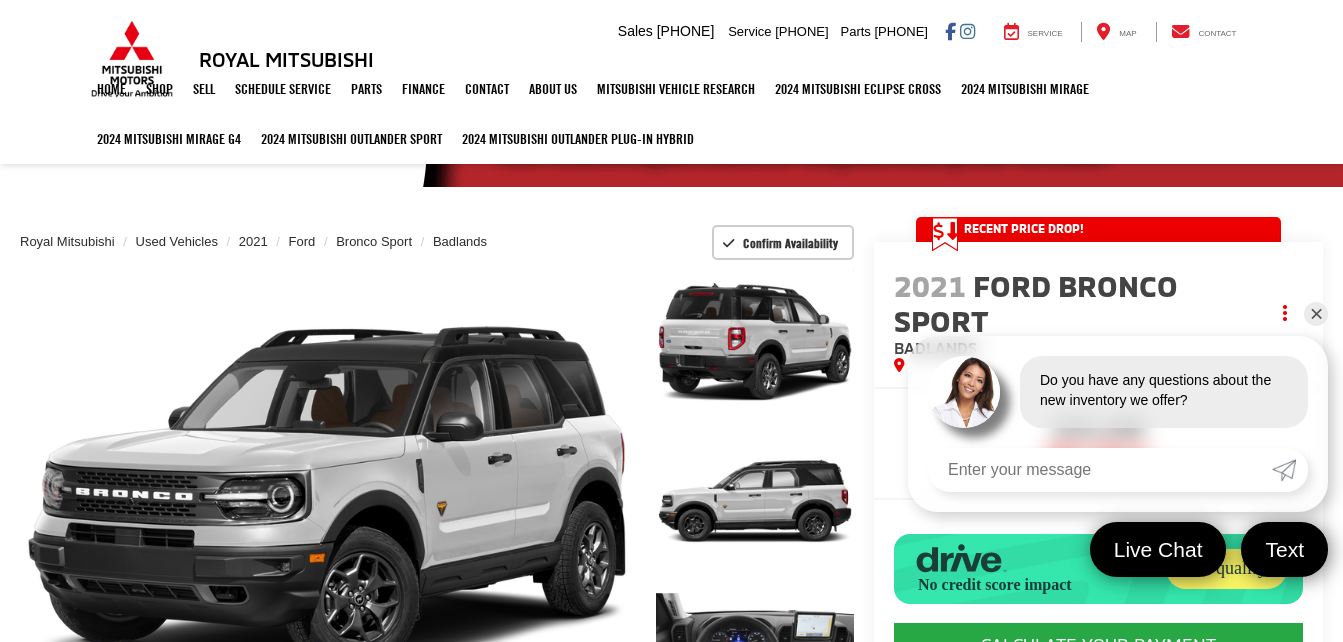 click on "✕" at bounding box center [1316, 314] 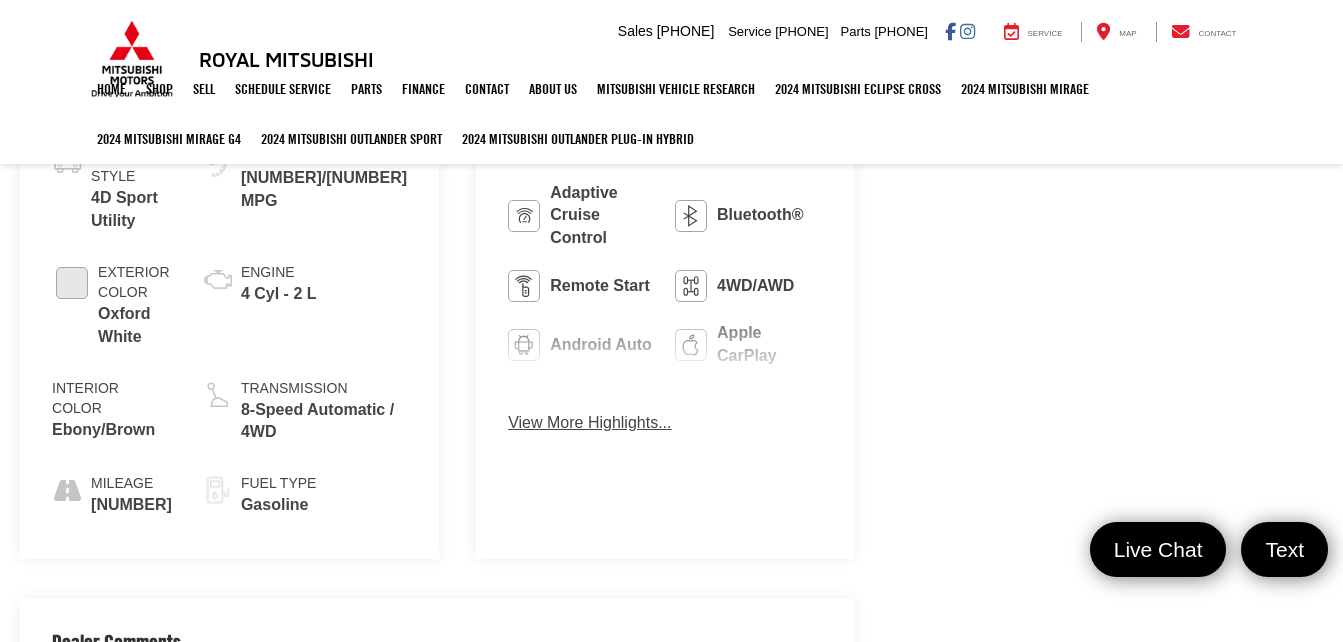 scroll, scrollTop: 1519, scrollLeft: 0, axis: vertical 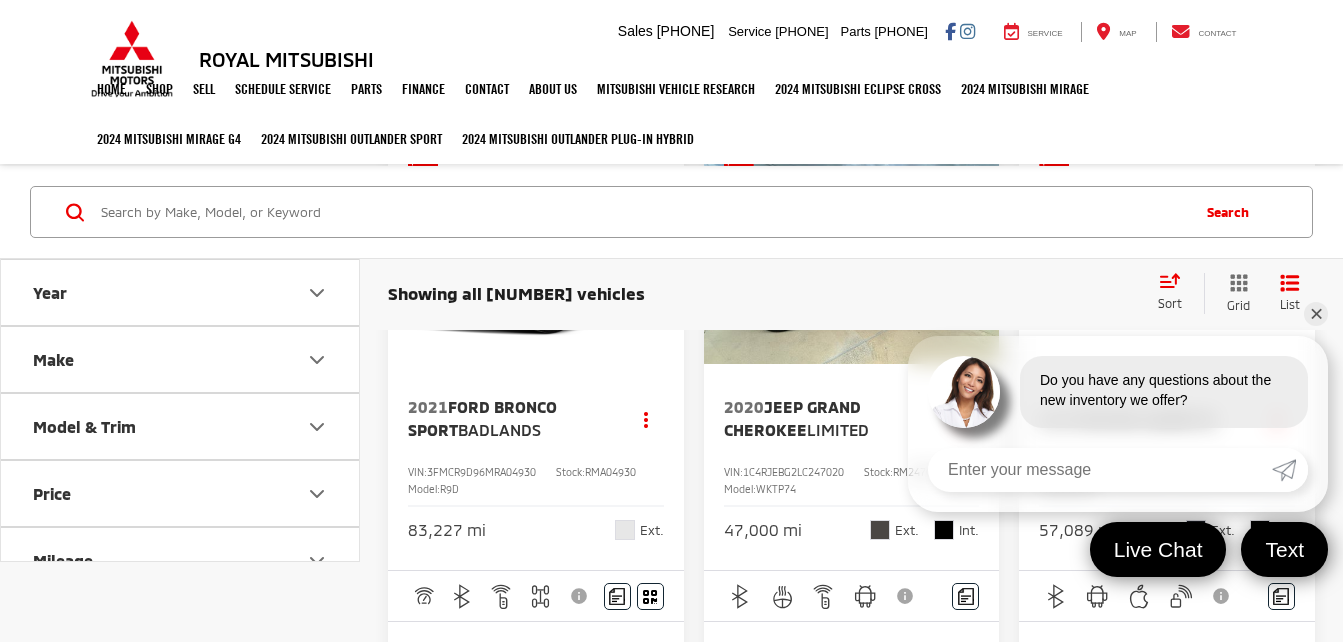 click on "✕" at bounding box center (1316, 314) 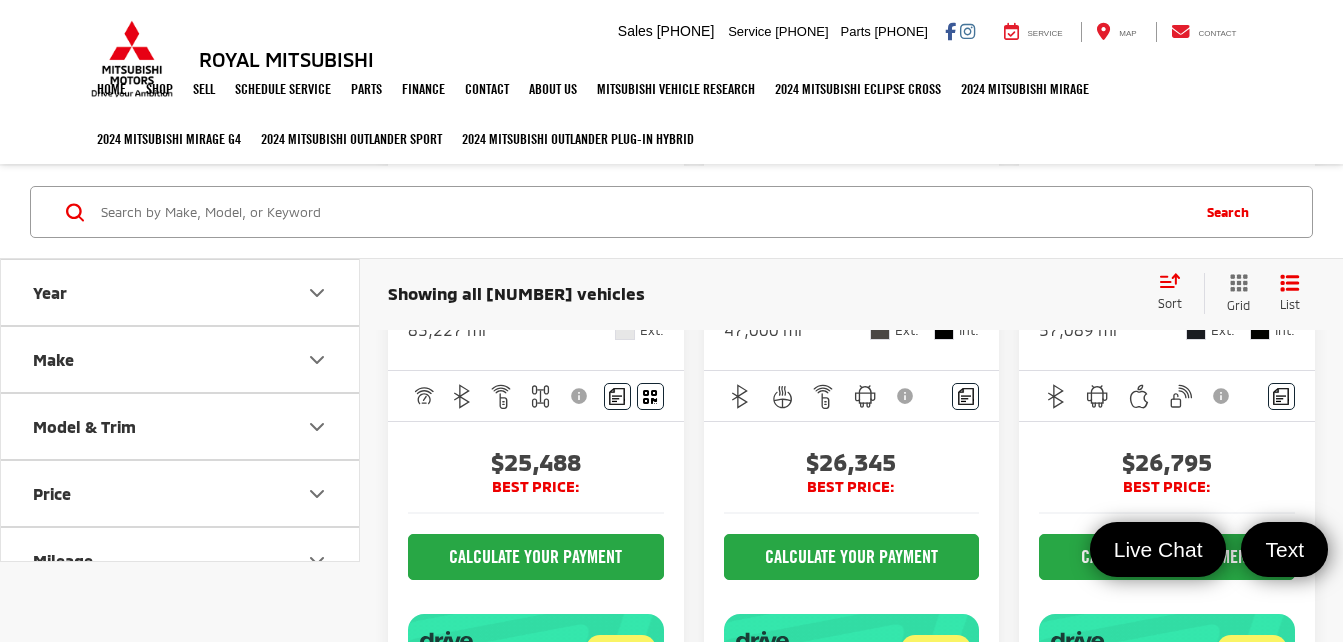 scroll, scrollTop: 3866, scrollLeft: 0, axis: vertical 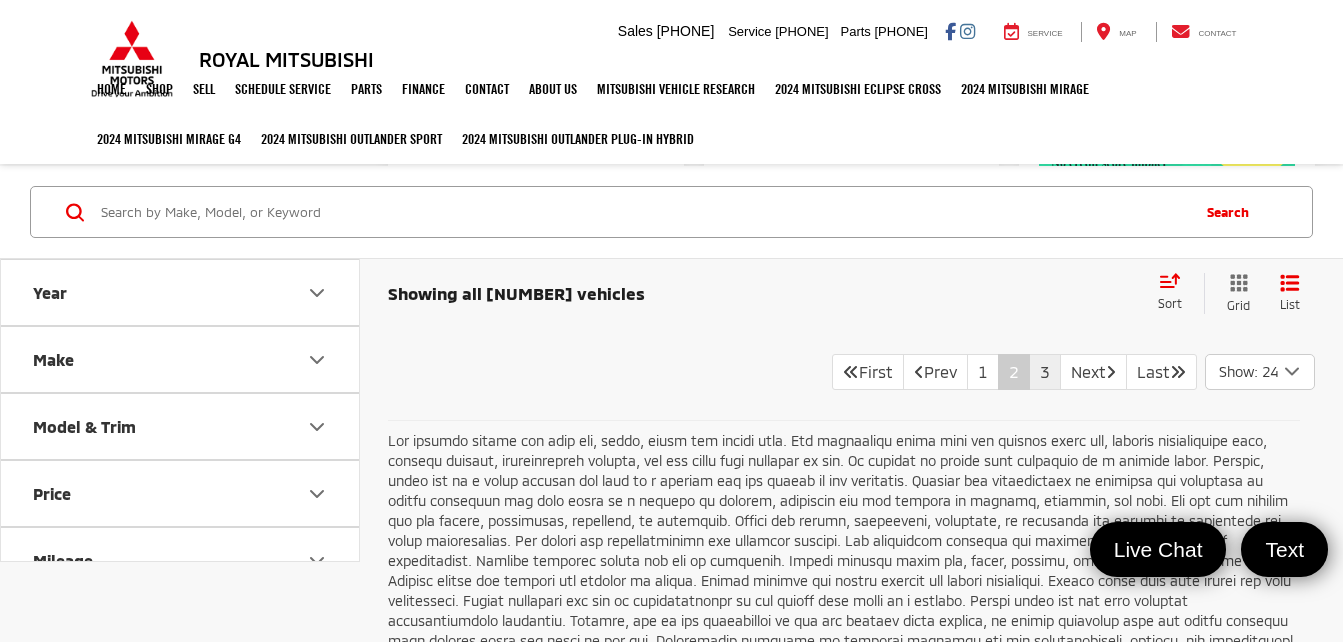 click on "3" at bounding box center [1045, 372] 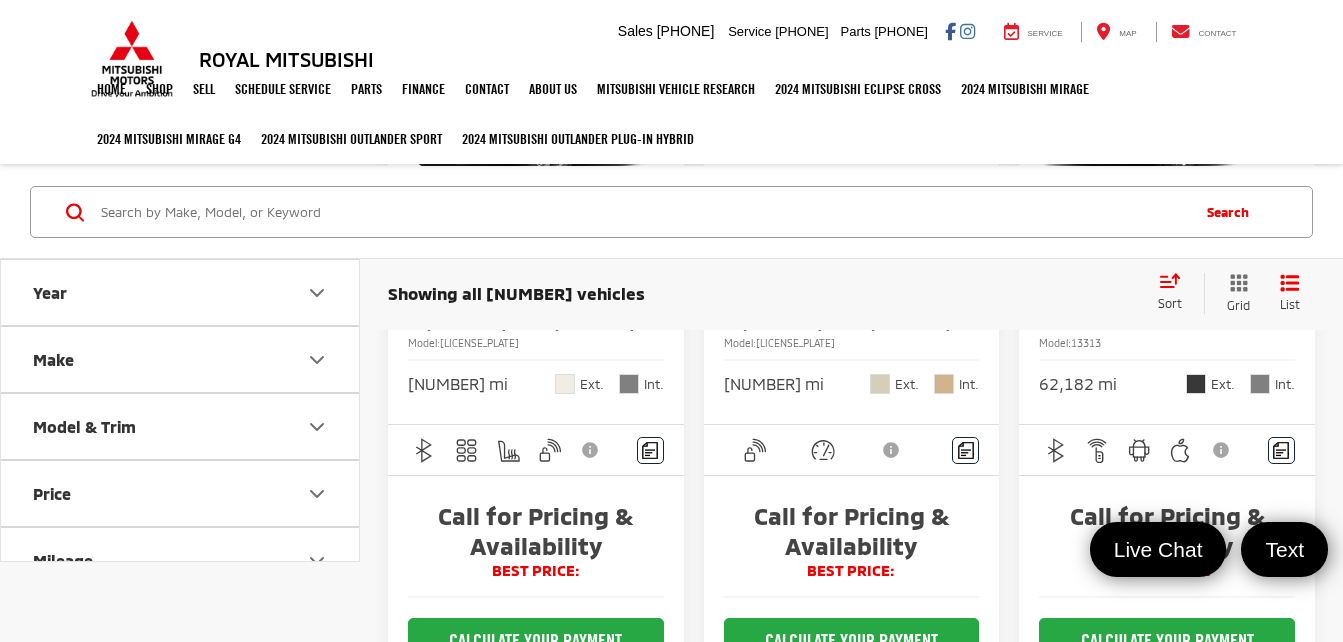 scroll, scrollTop: 0, scrollLeft: 0, axis: both 